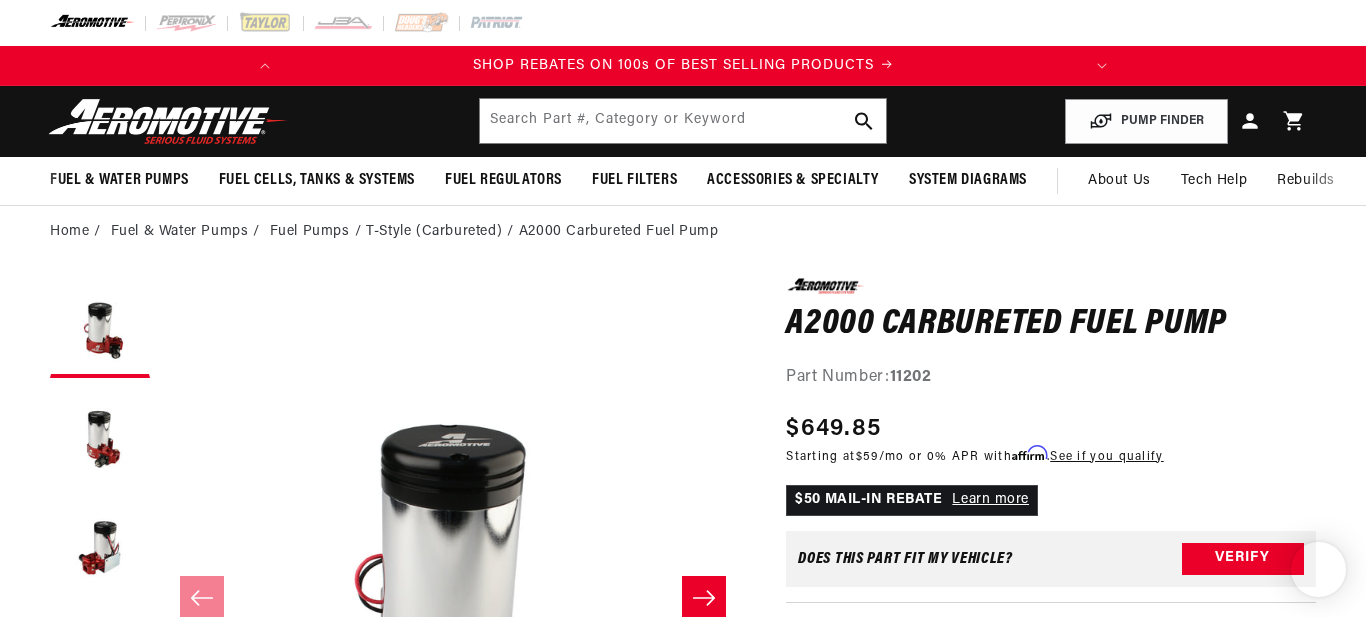 scroll, scrollTop: 0, scrollLeft: 0, axis: both 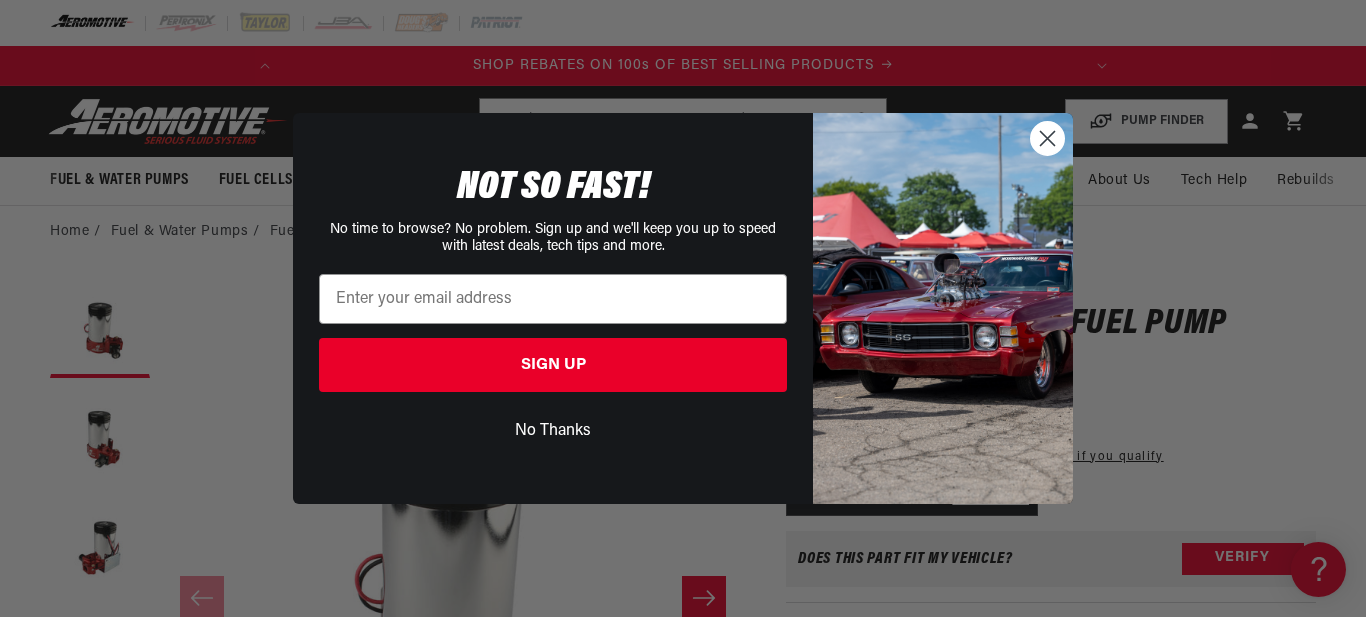 click 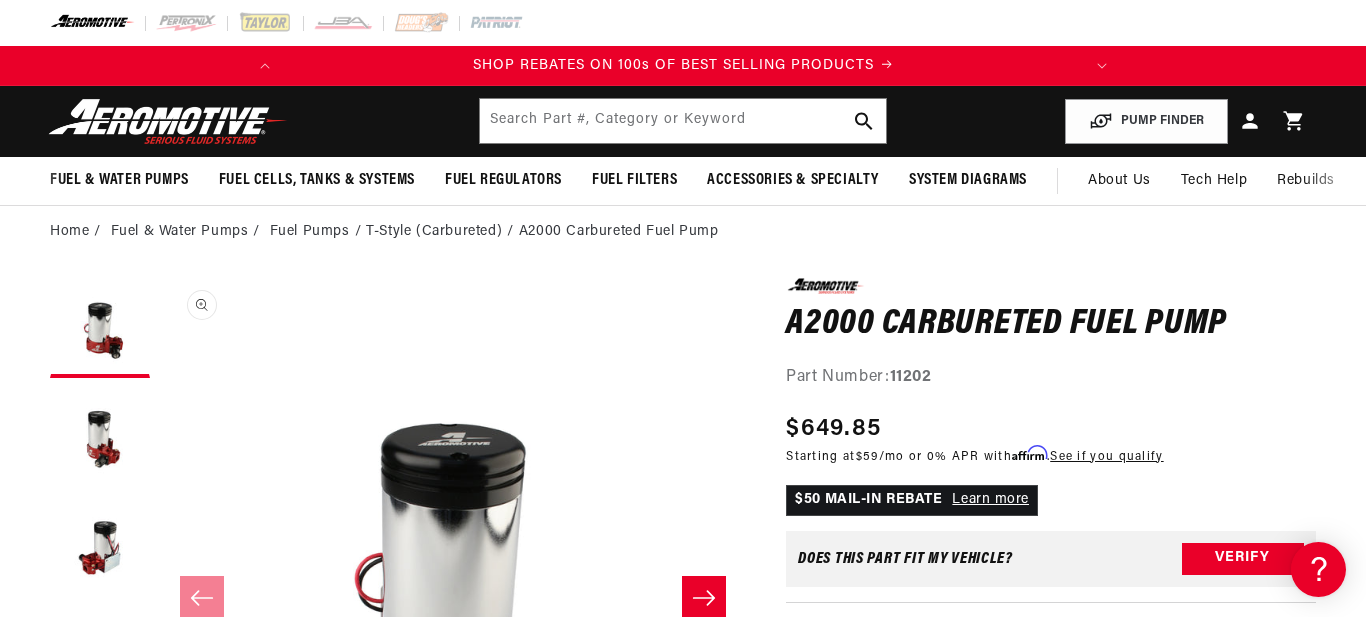 scroll, scrollTop: 0, scrollLeft: 0, axis: both 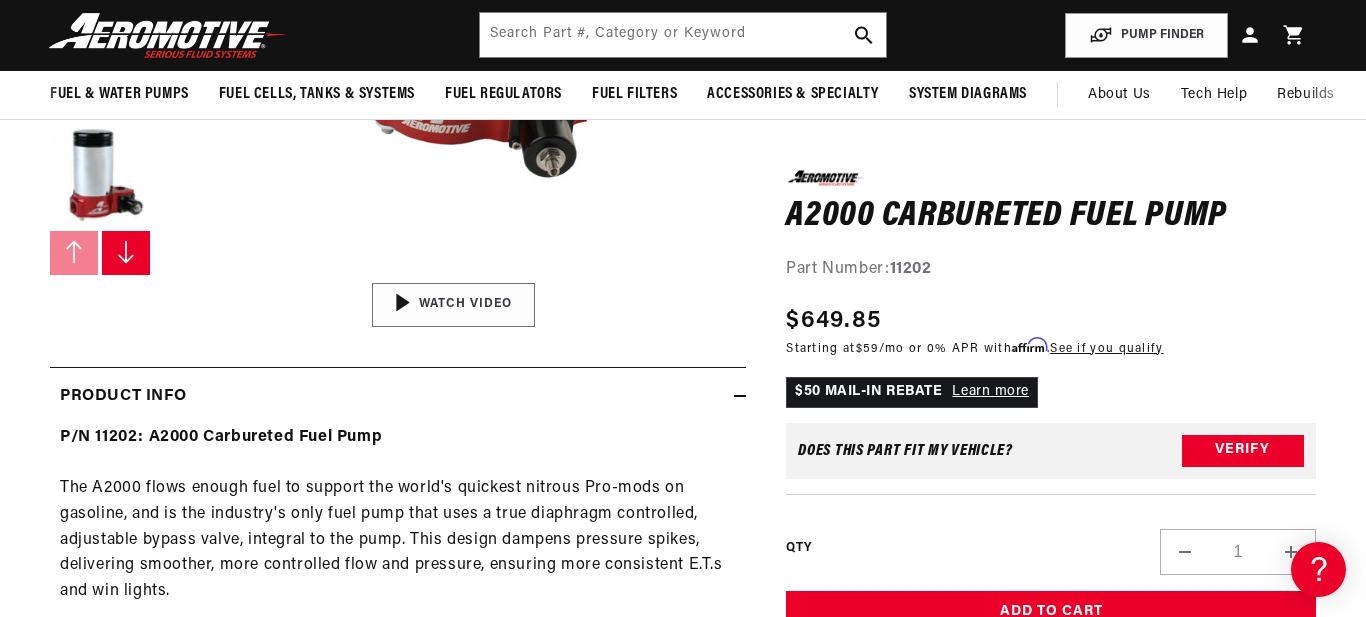 click on "01:29" at bounding box center [453, 304] 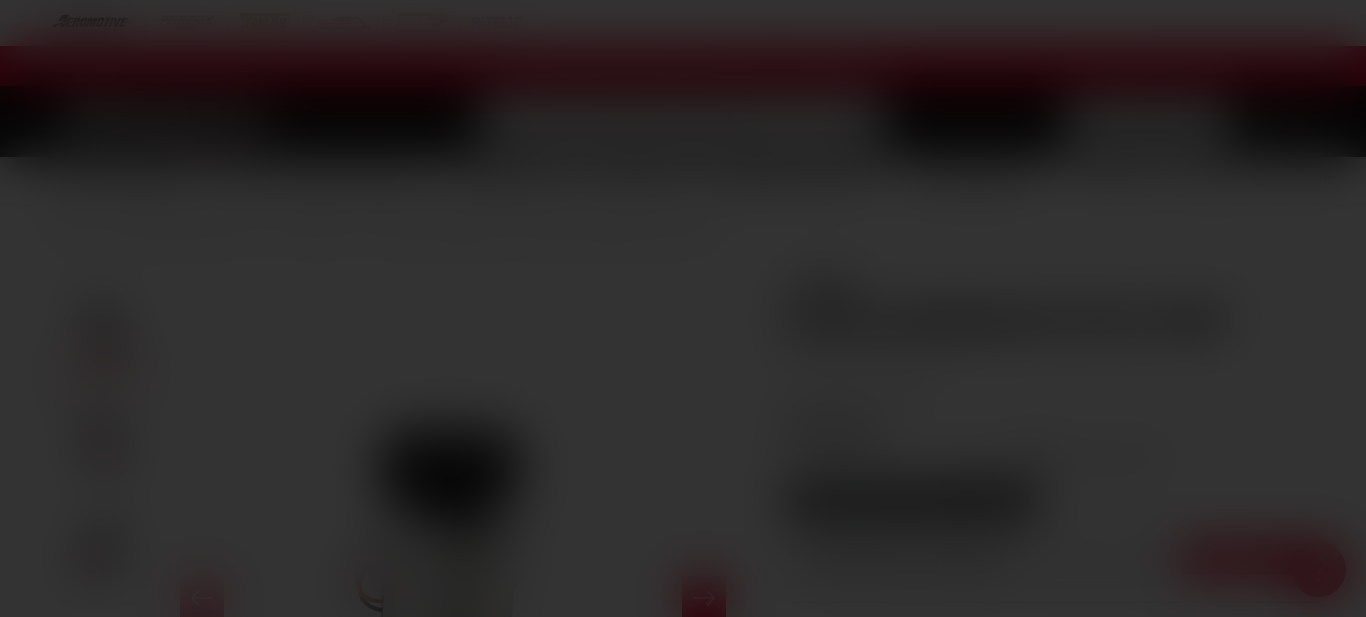 scroll, scrollTop: 0, scrollLeft: 0, axis: both 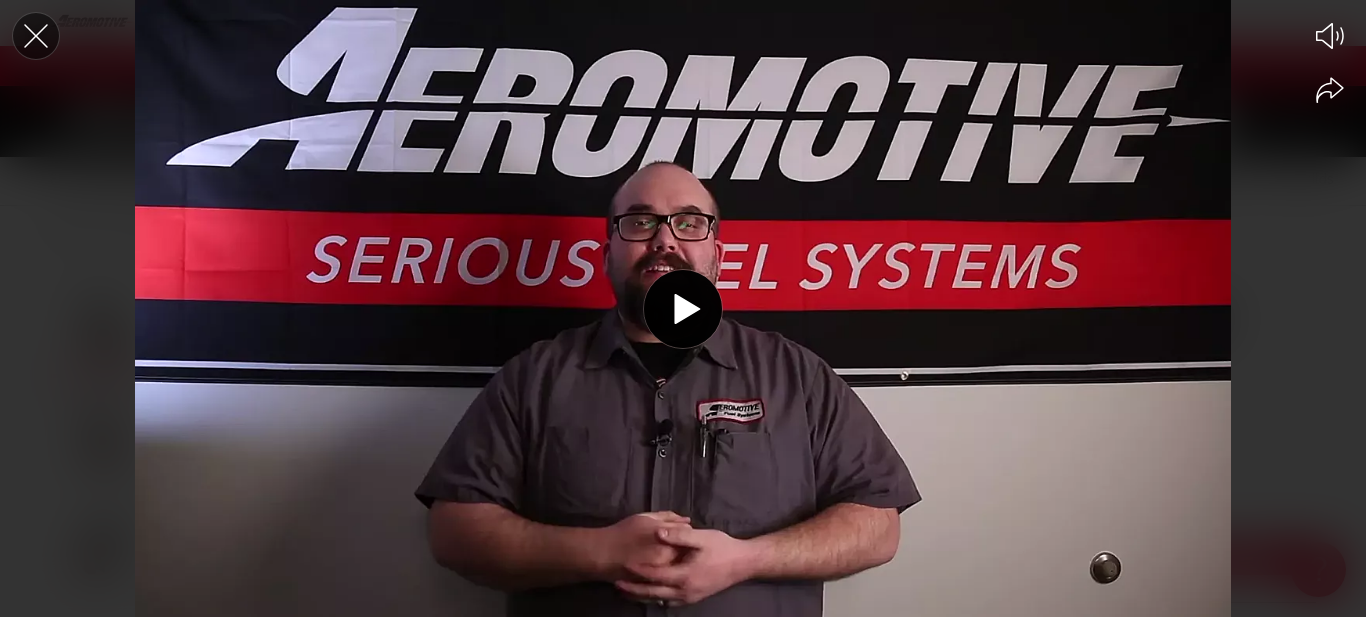 click 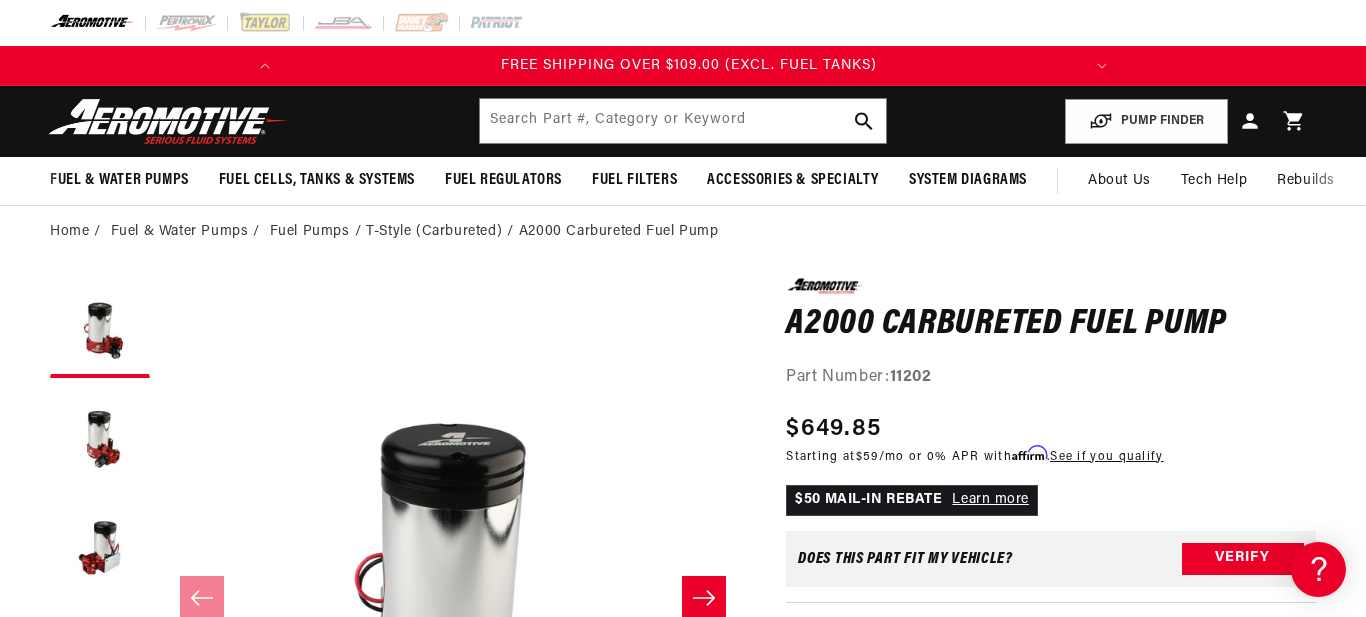 scroll, scrollTop: 0, scrollLeft: 0, axis: both 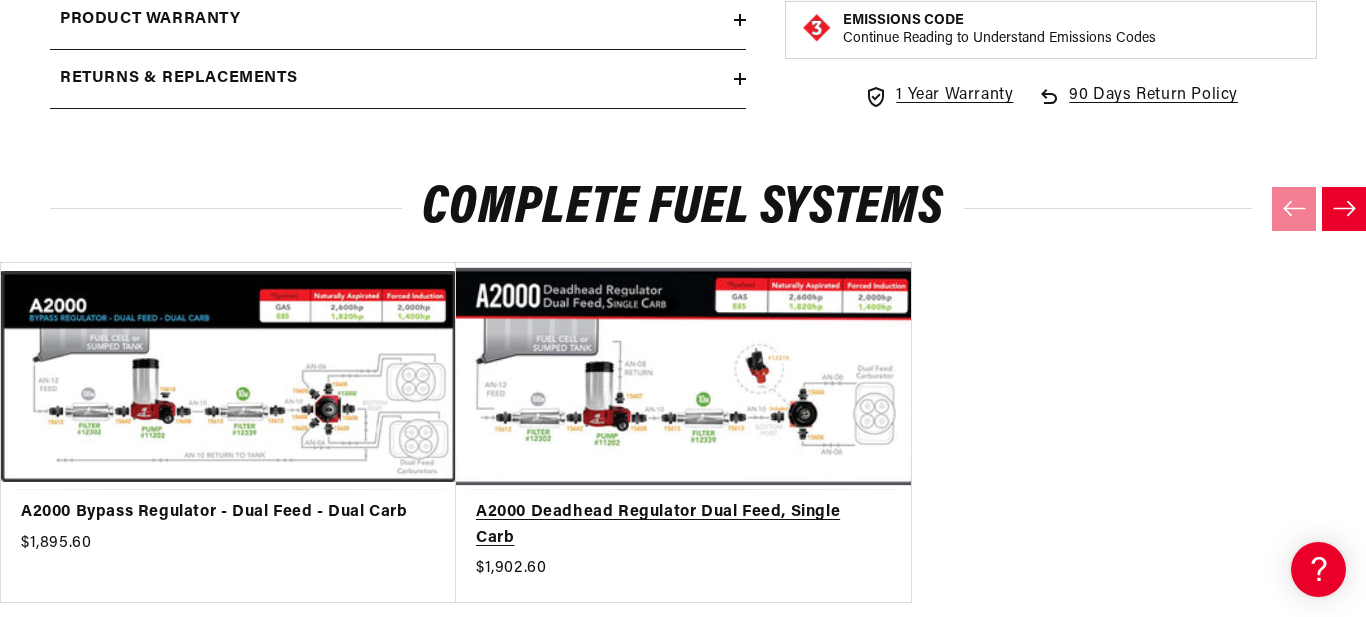 click on "A2000 Deadhead Regulator Dual Feed, Single Carb" at bounding box center (673, 525) 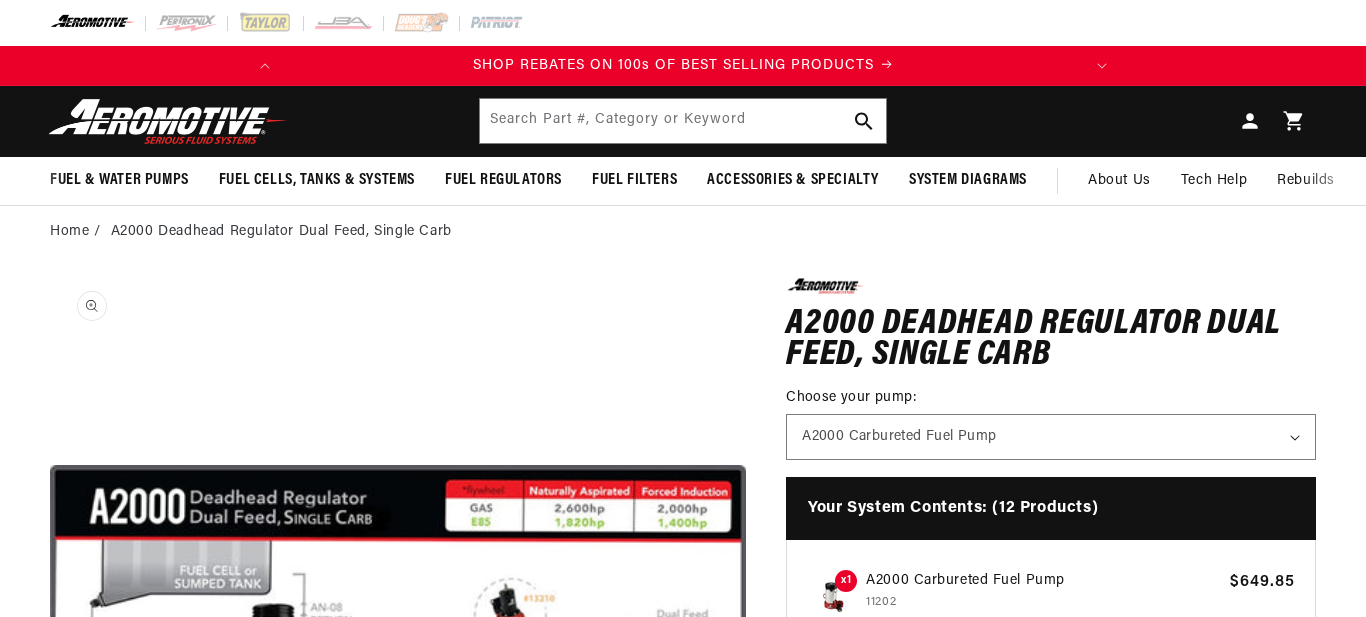 click on "Open media 1 in modal" at bounding box center (50, 975) 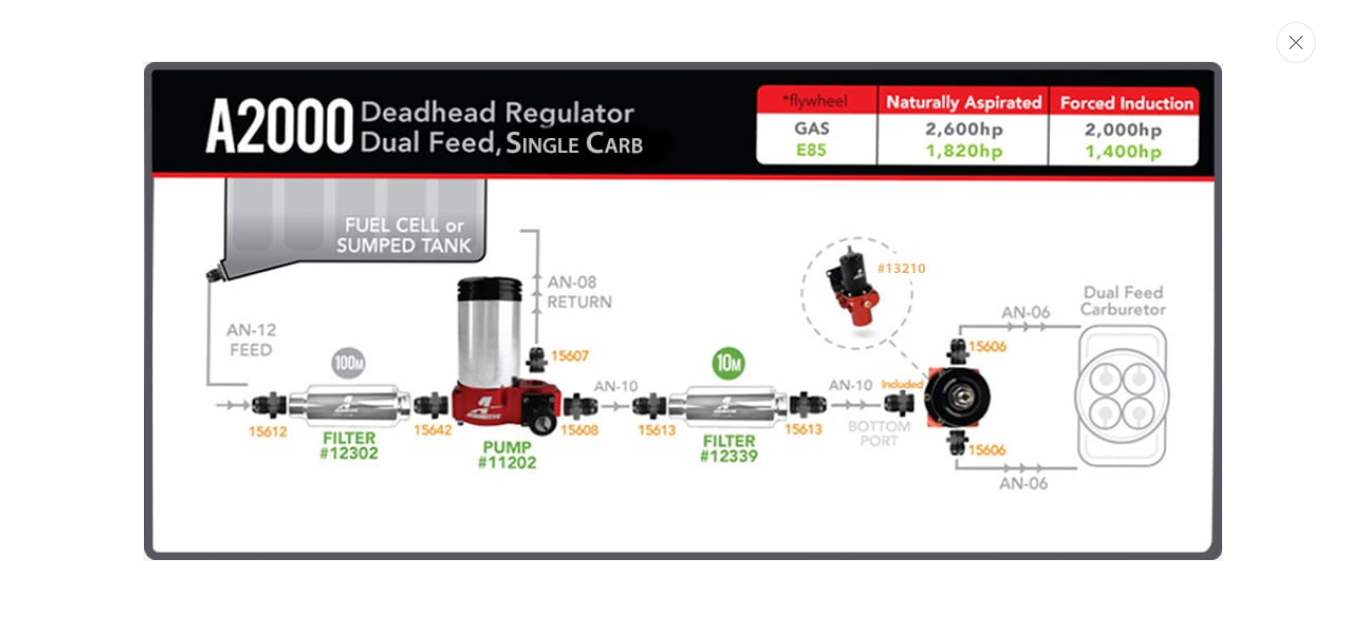 click at bounding box center [683, 311] 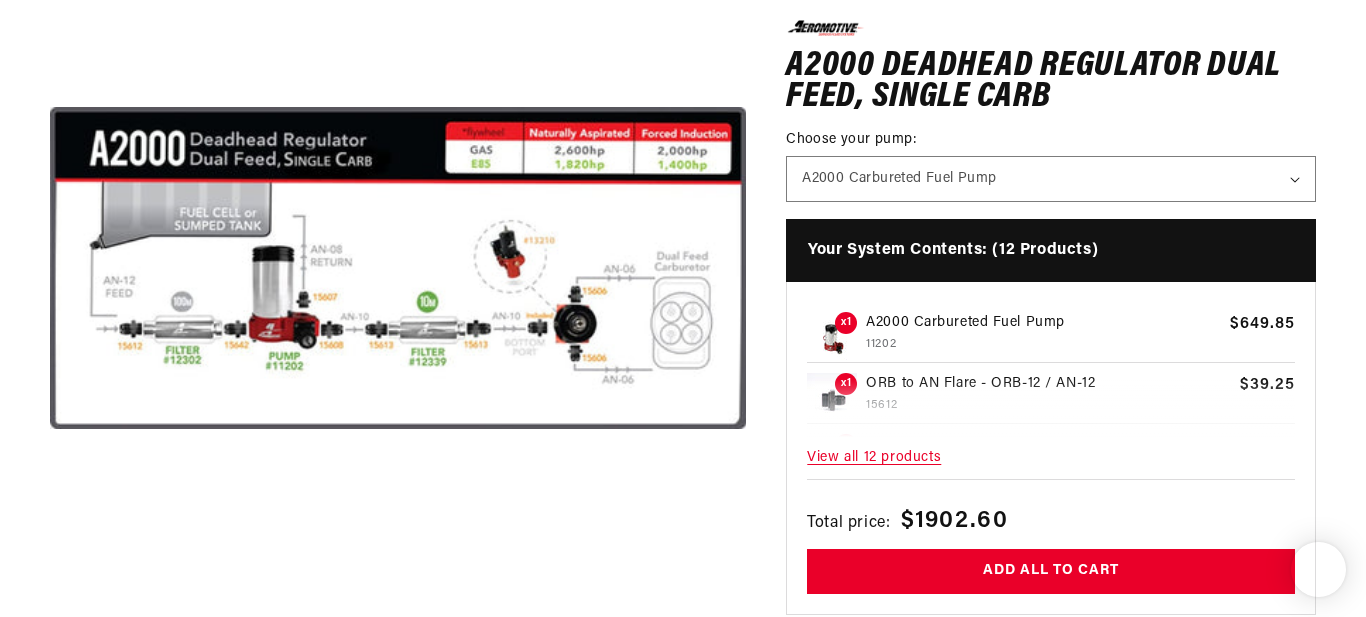 click on "Open media 1 in modal" at bounding box center [50, 617] 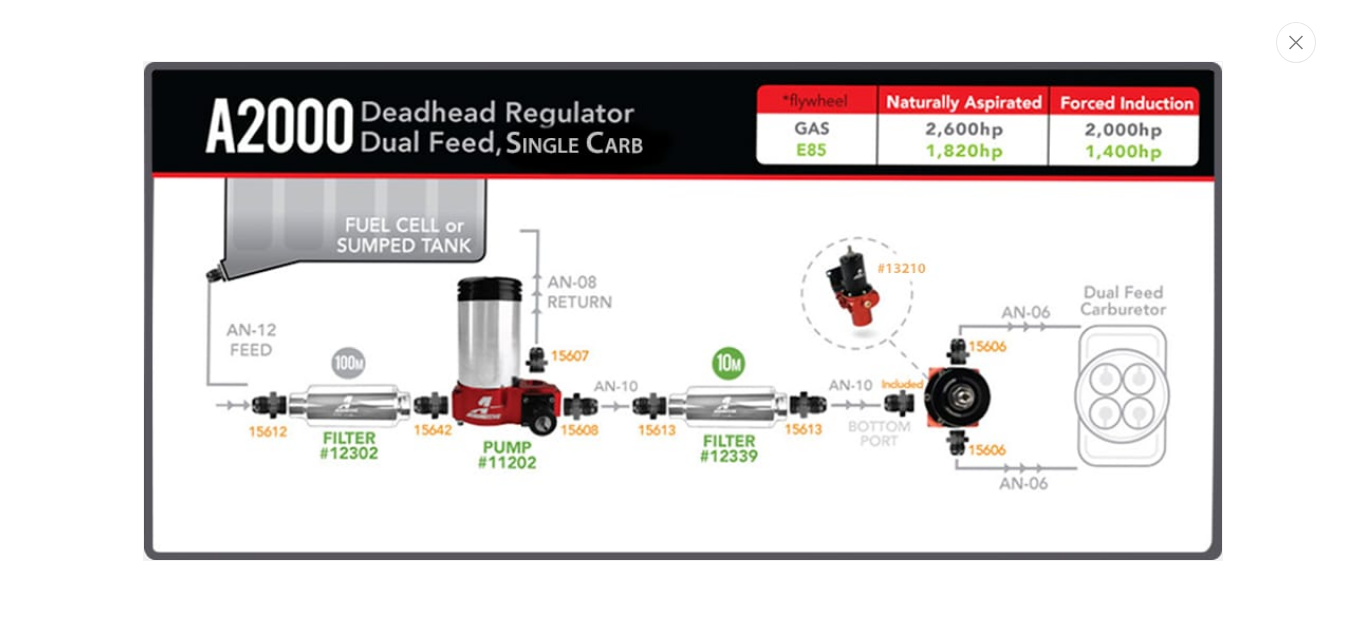 scroll, scrollTop: 0, scrollLeft: 0, axis: both 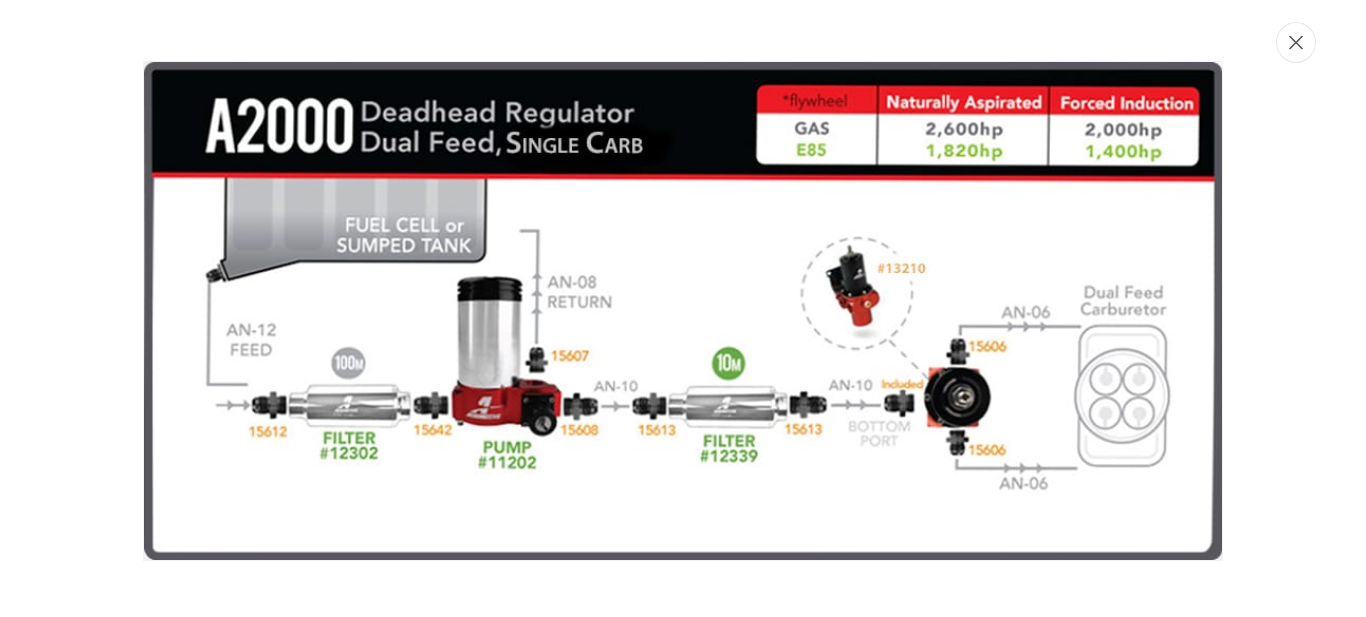 click 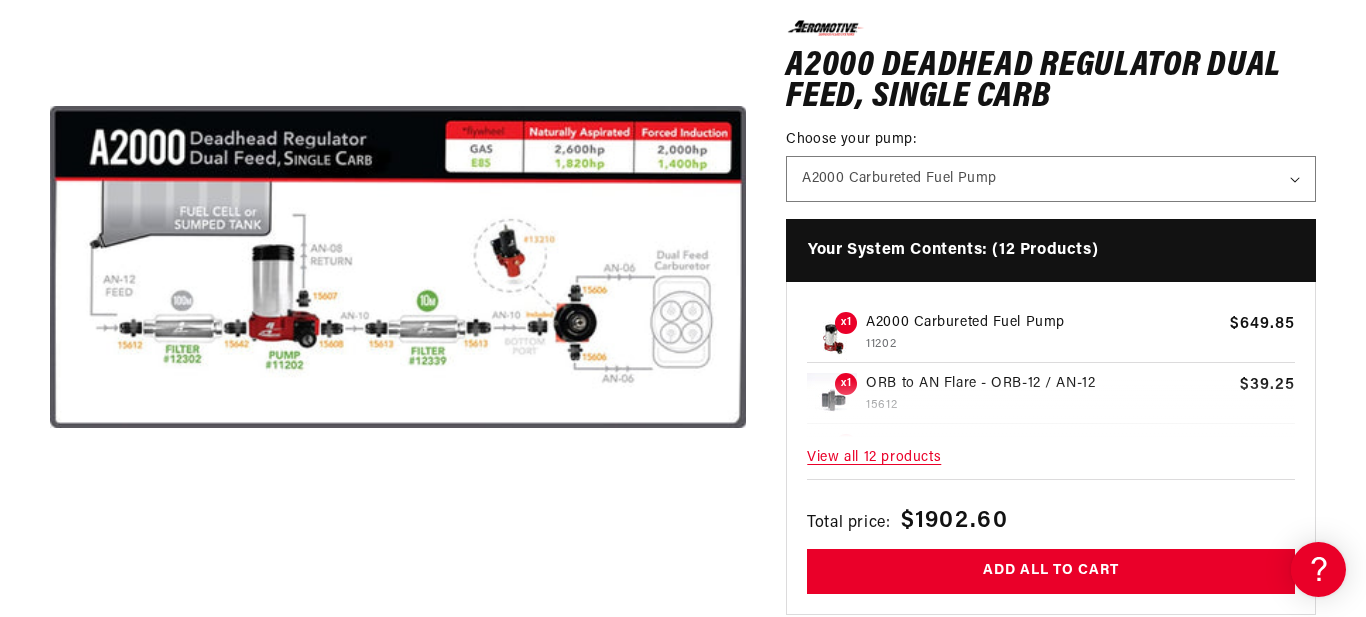 scroll, scrollTop: 0, scrollLeft: 0, axis: both 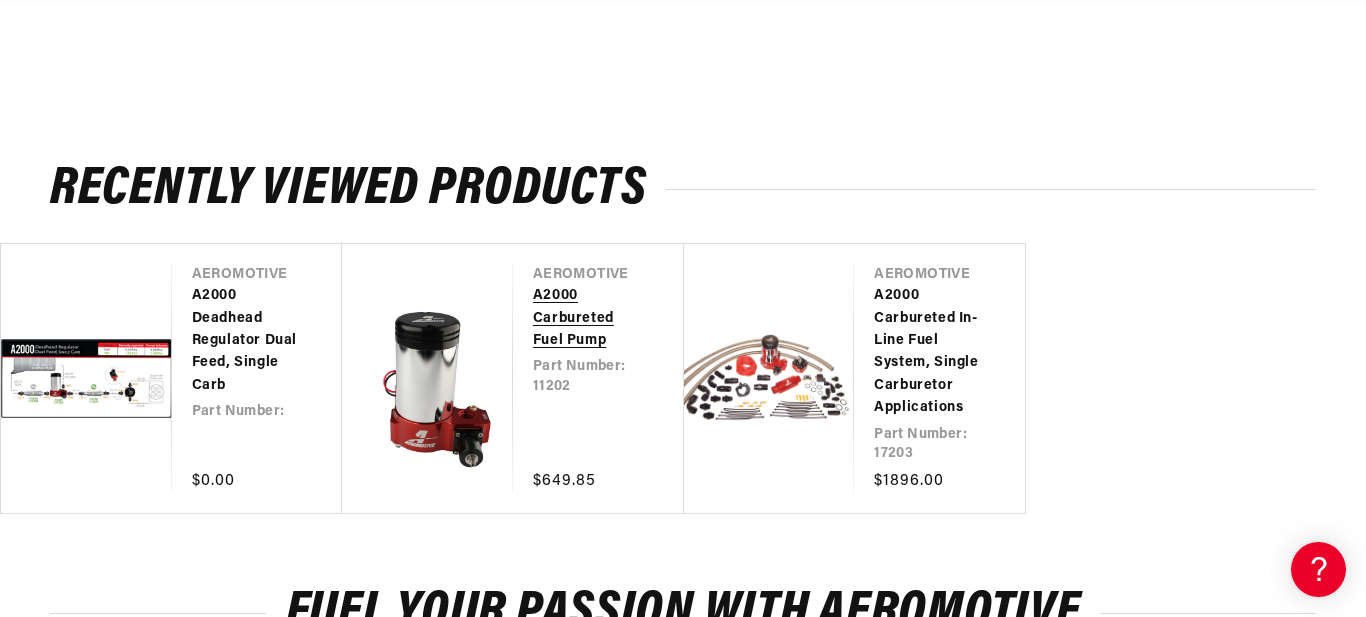 click on "A2000 Carbureted Fuel Pump" at bounding box center [588, 318] 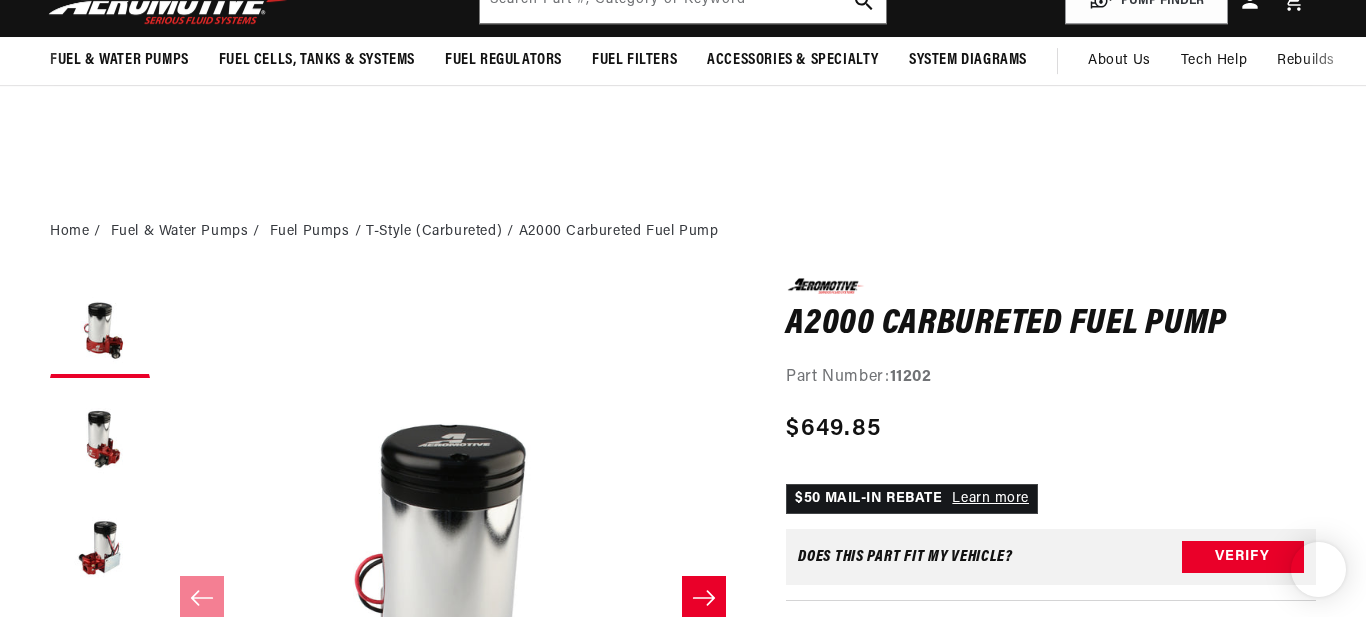 scroll, scrollTop: 638, scrollLeft: 0, axis: vertical 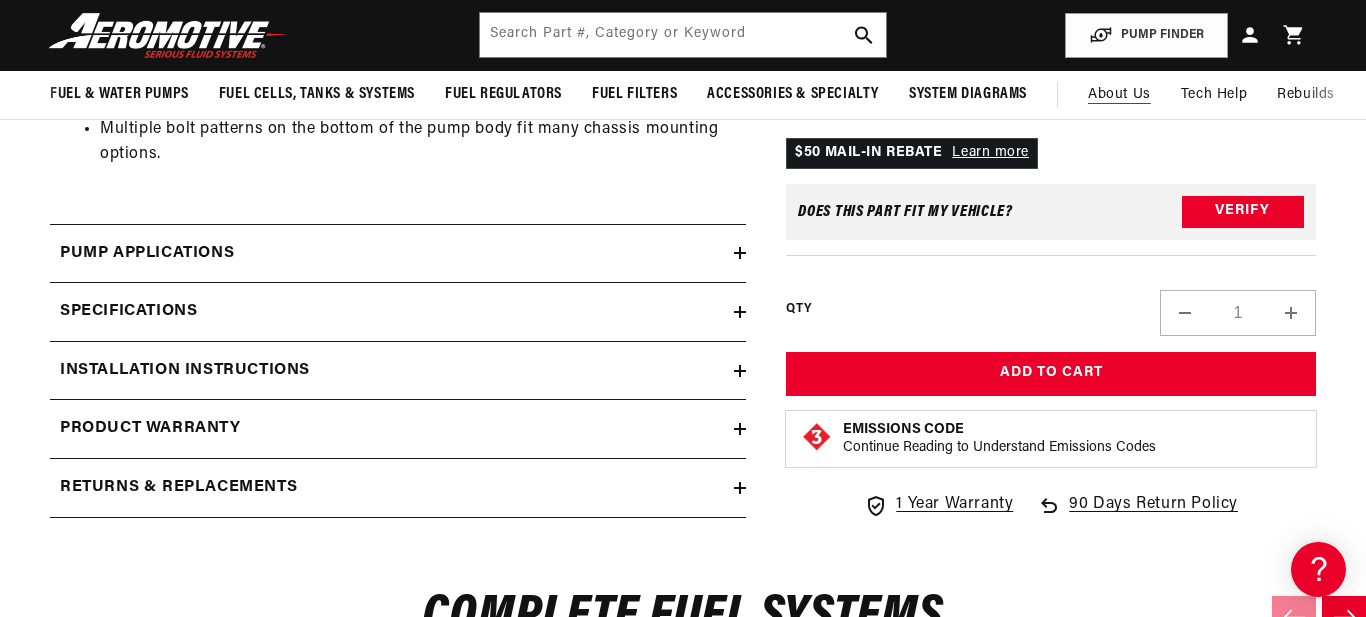 click on "About Us" at bounding box center [1119, 94] 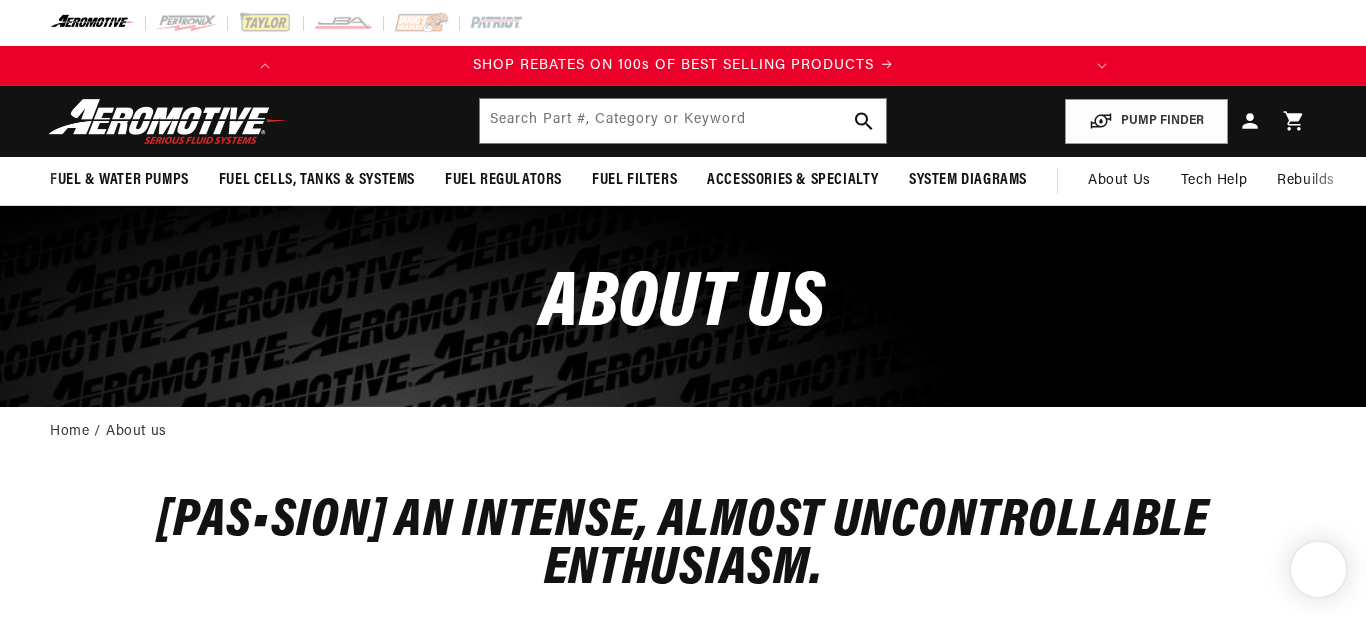 scroll, scrollTop: 959, scrollLeft: 0, axis: vertical 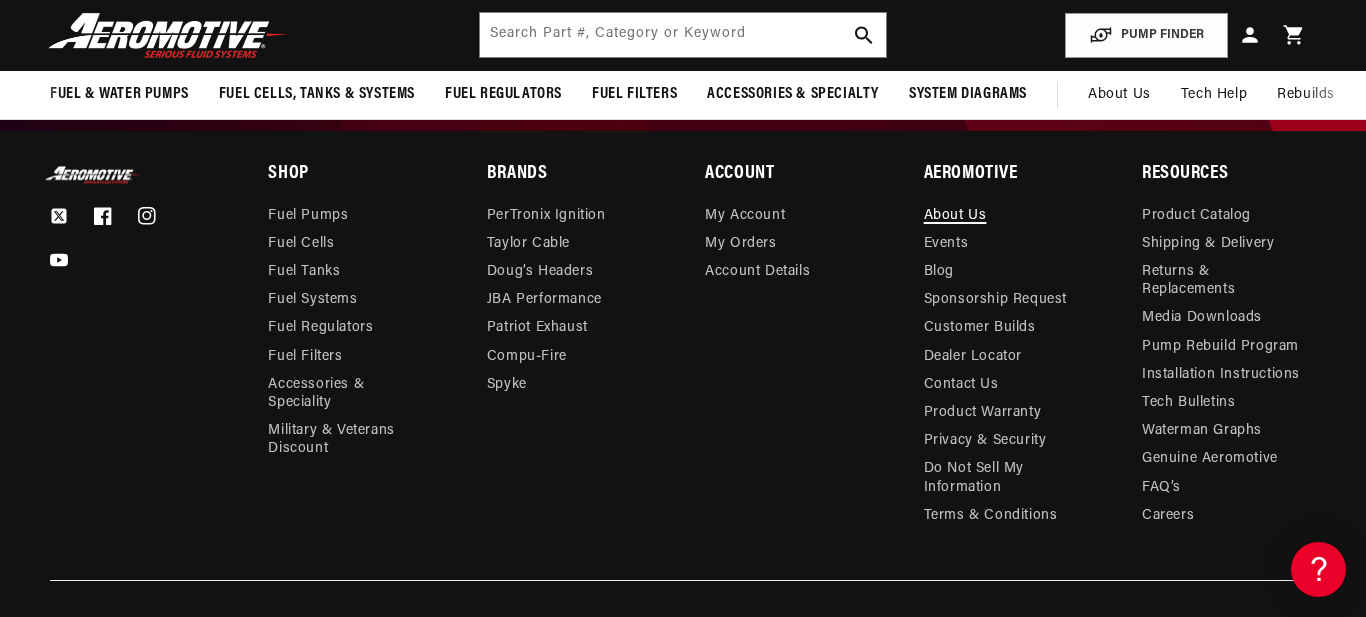 click on "About Us" at bounding box center (955, 218) 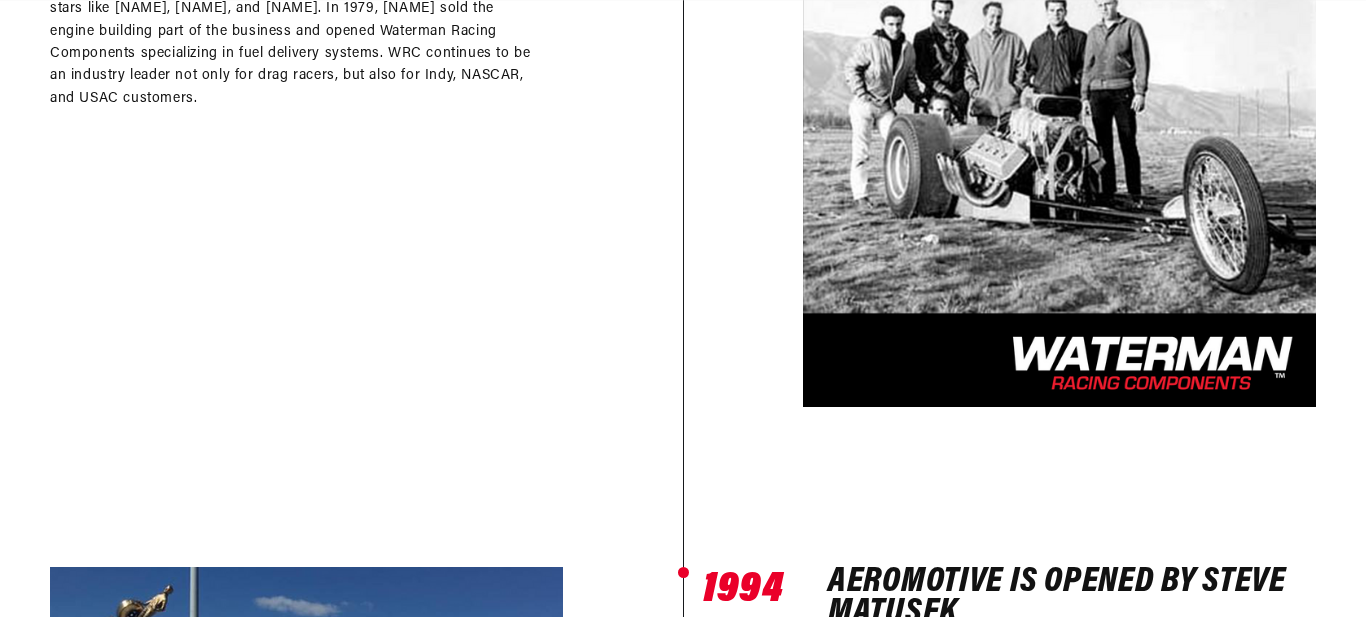scroll, scrollTop: 1643, scrollLeft: 0, axis: vertical 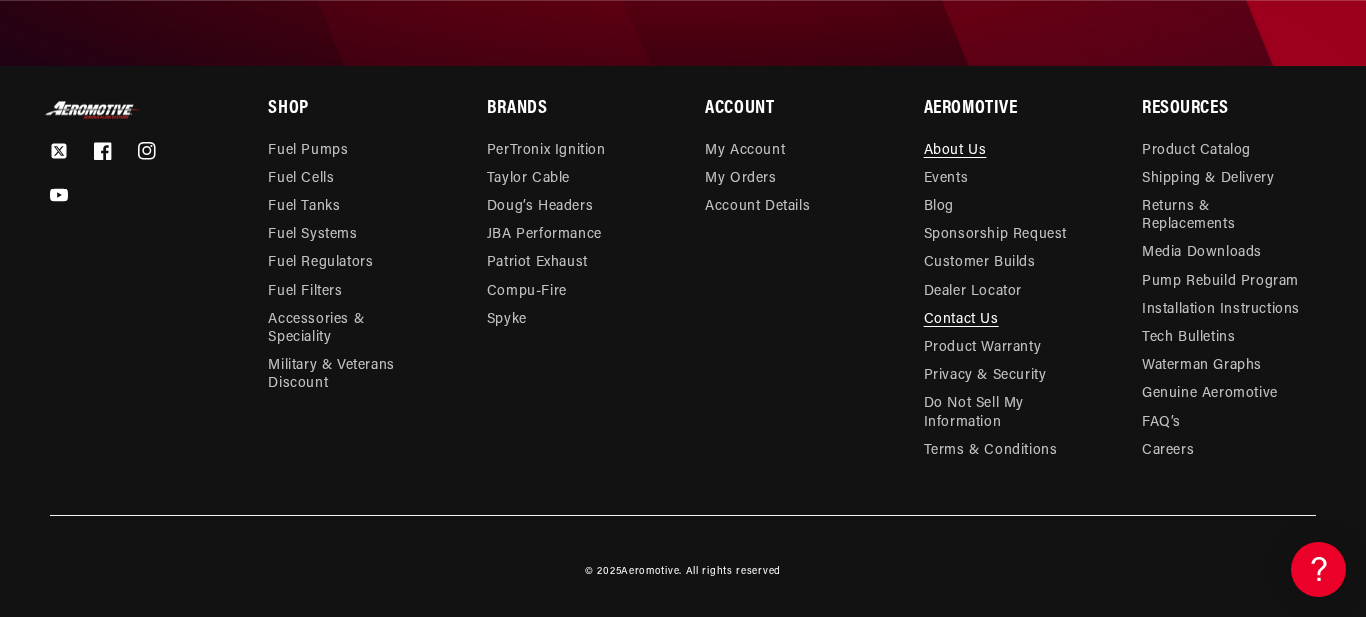 click on "Contact Us" at bounding box center (961, 320) 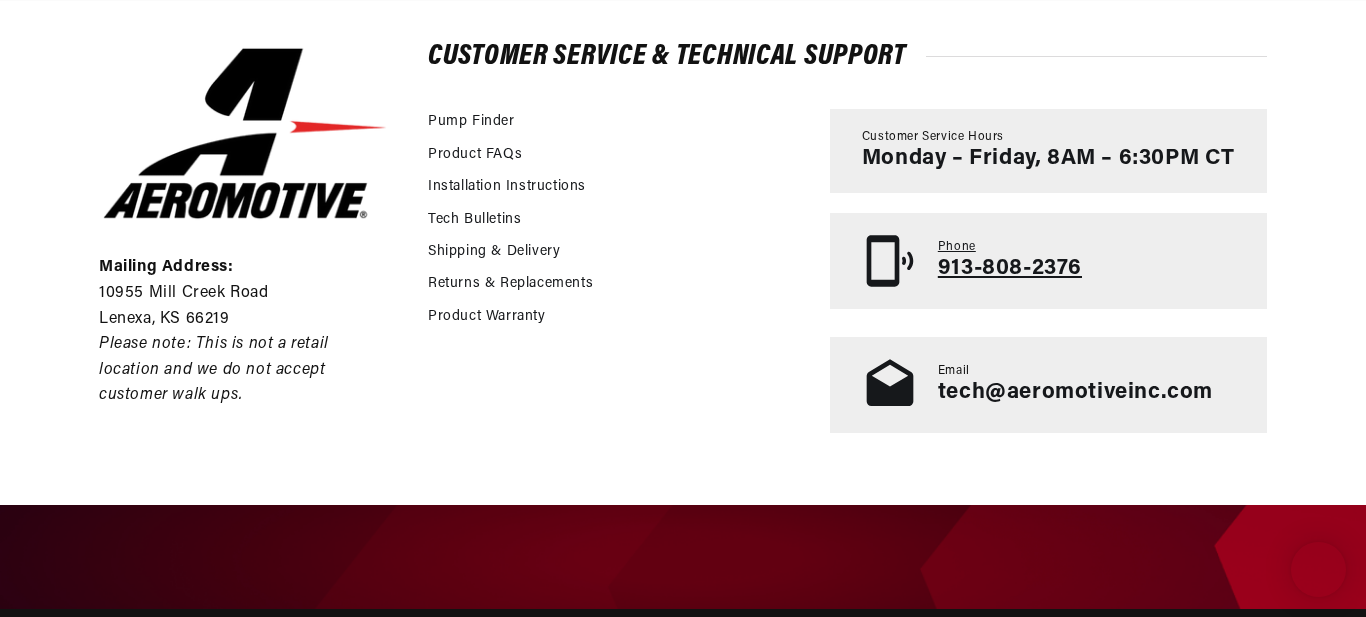 scroll, scrollTop: 486, scrollLeft: 0, axis: vertical 